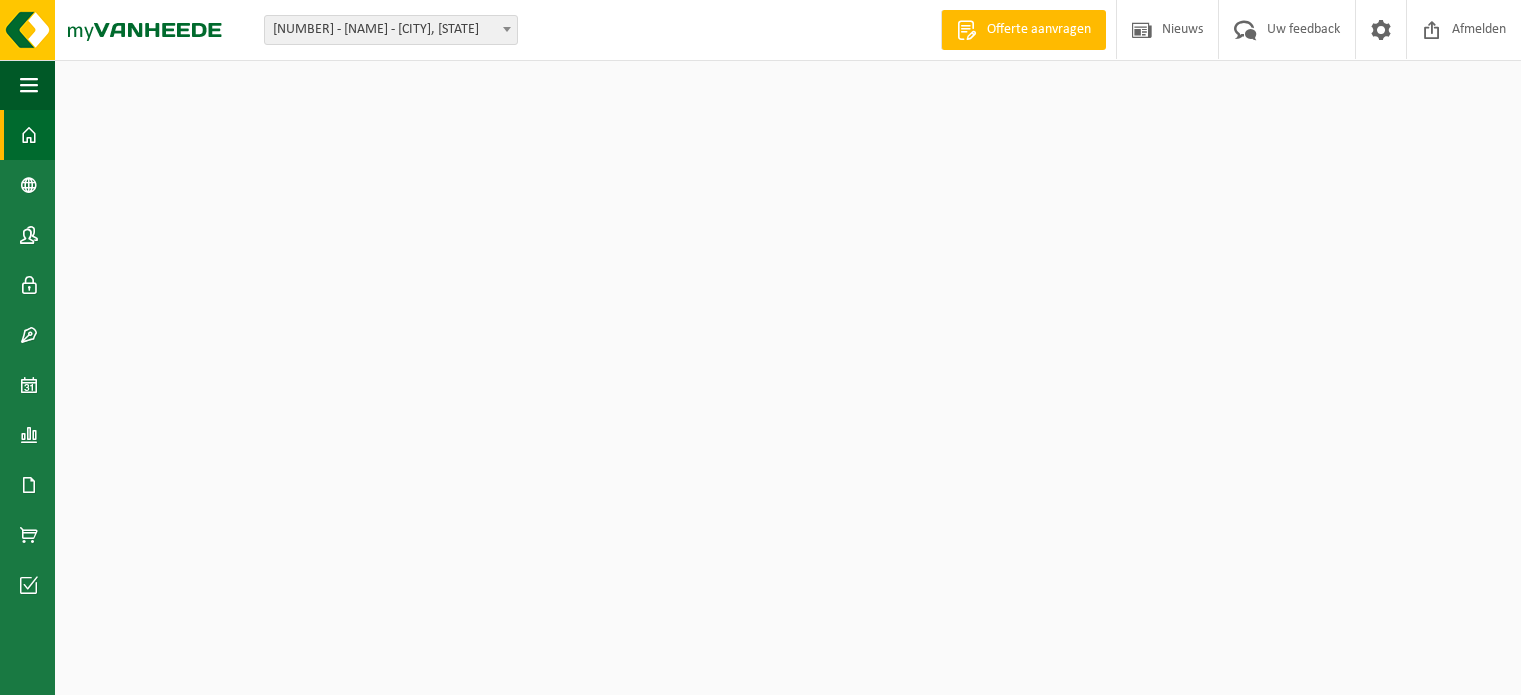 scroll, scrollTop: 0, scrollLeft: 0, axis: both 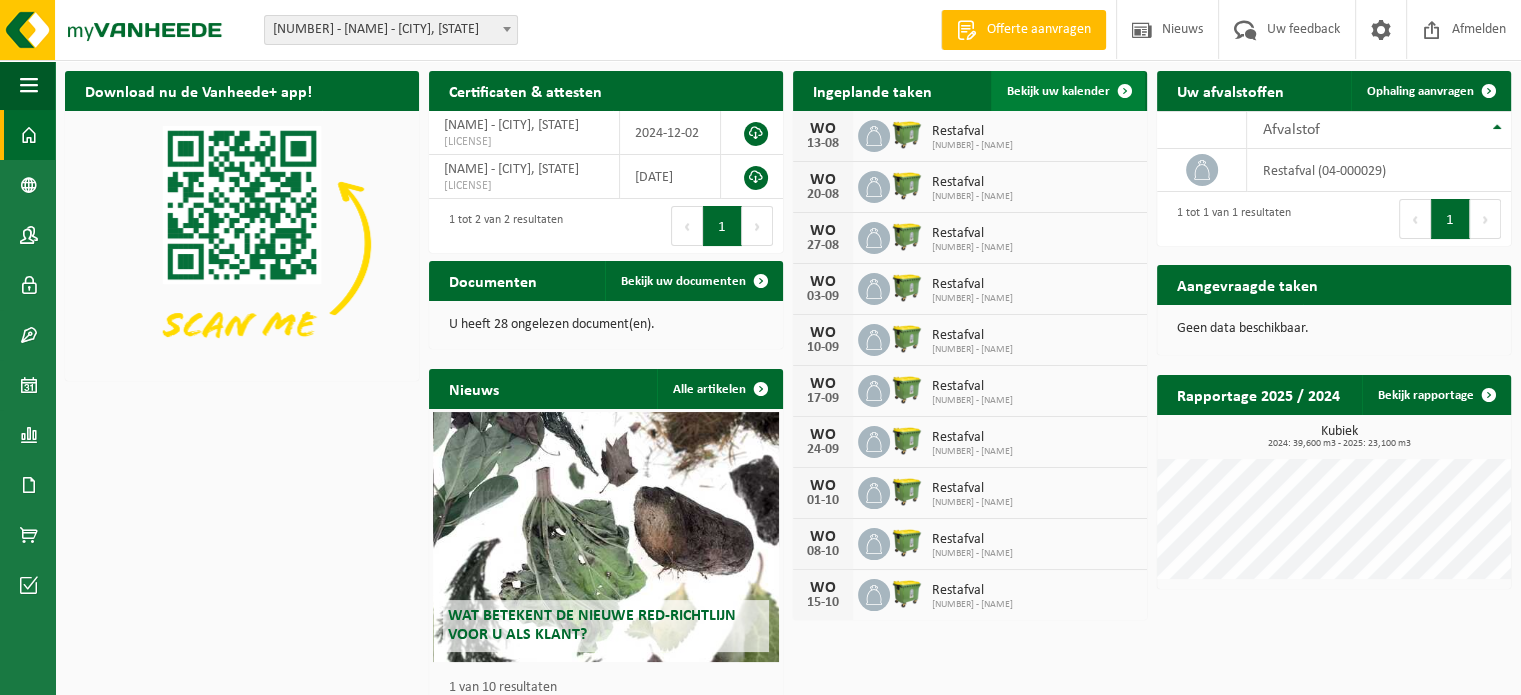 click on "Bekijk uw kalender" at bounding box center [1068, 91] 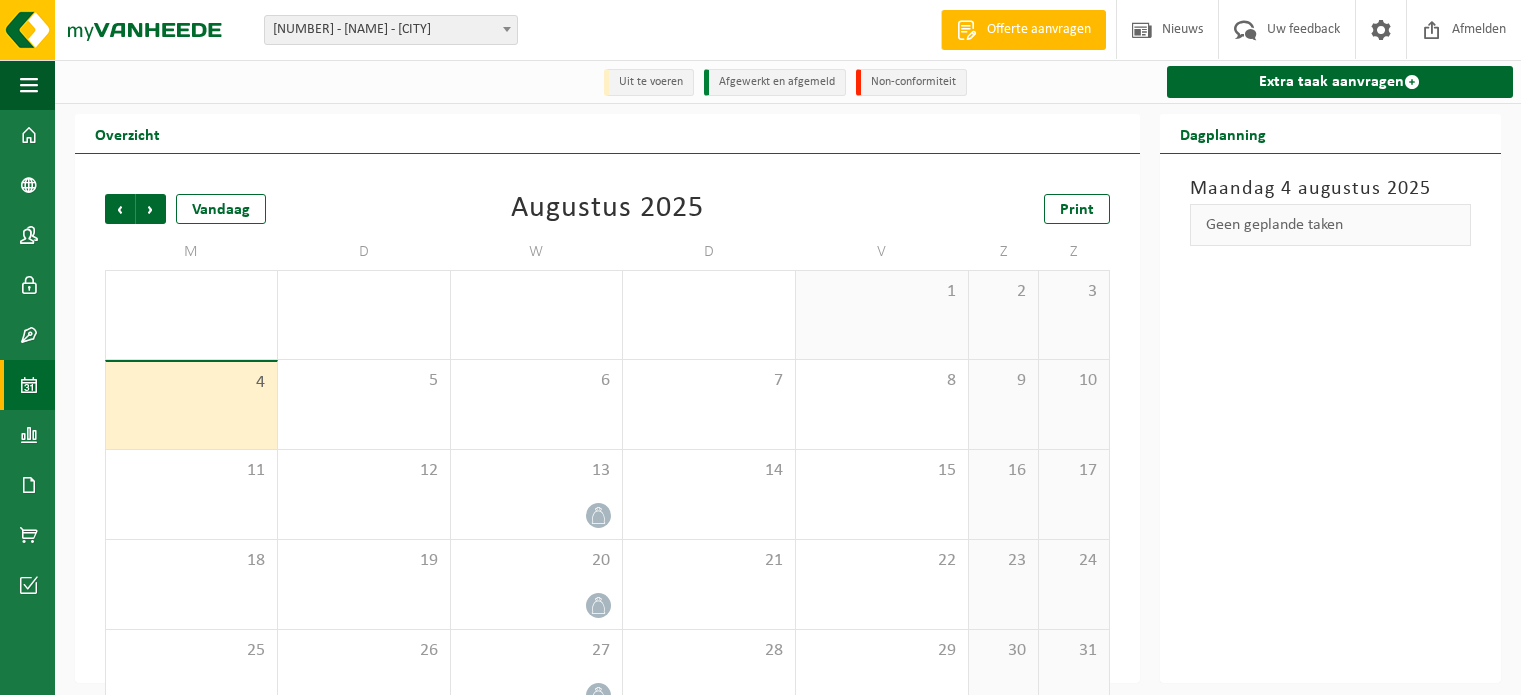 scroll, scrollTop: 0, scrollLeft: 0, axis: both 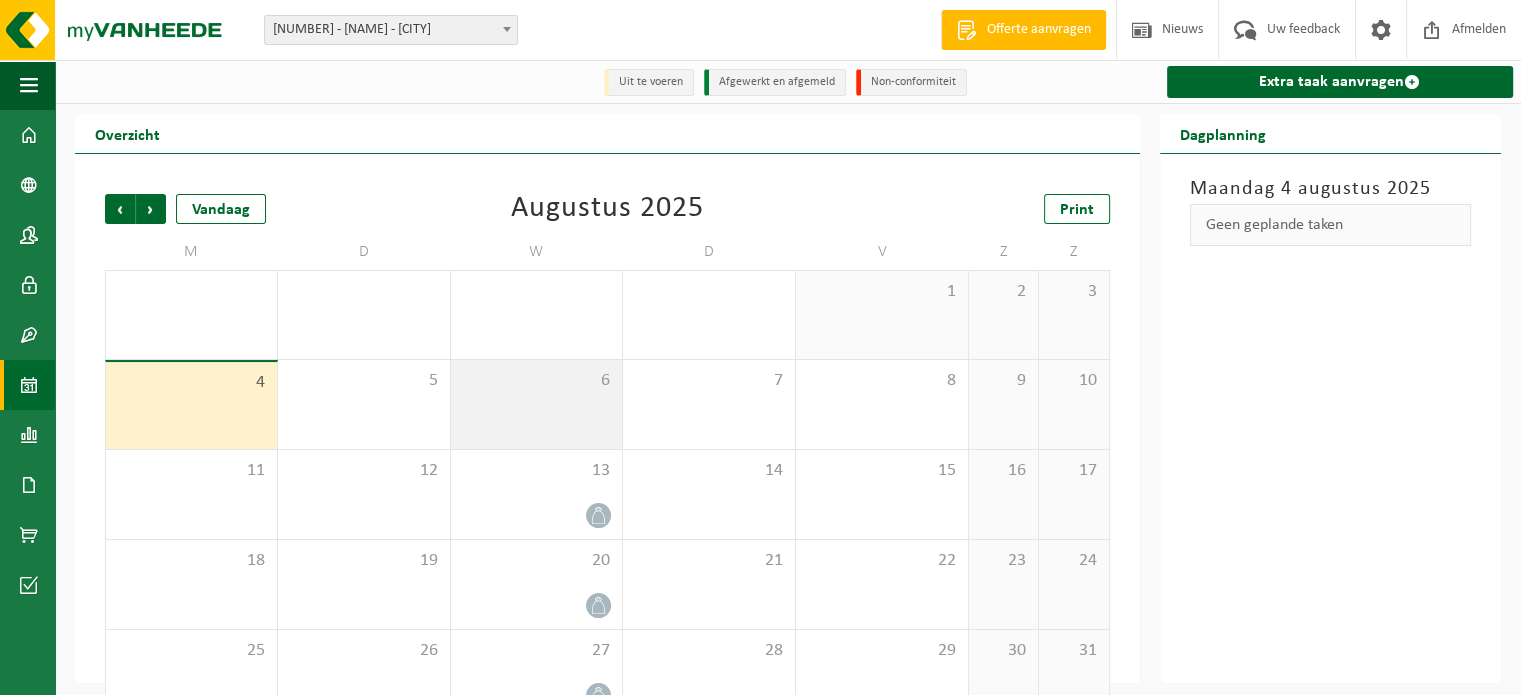 click on "6" at bounding box center [537, 404] 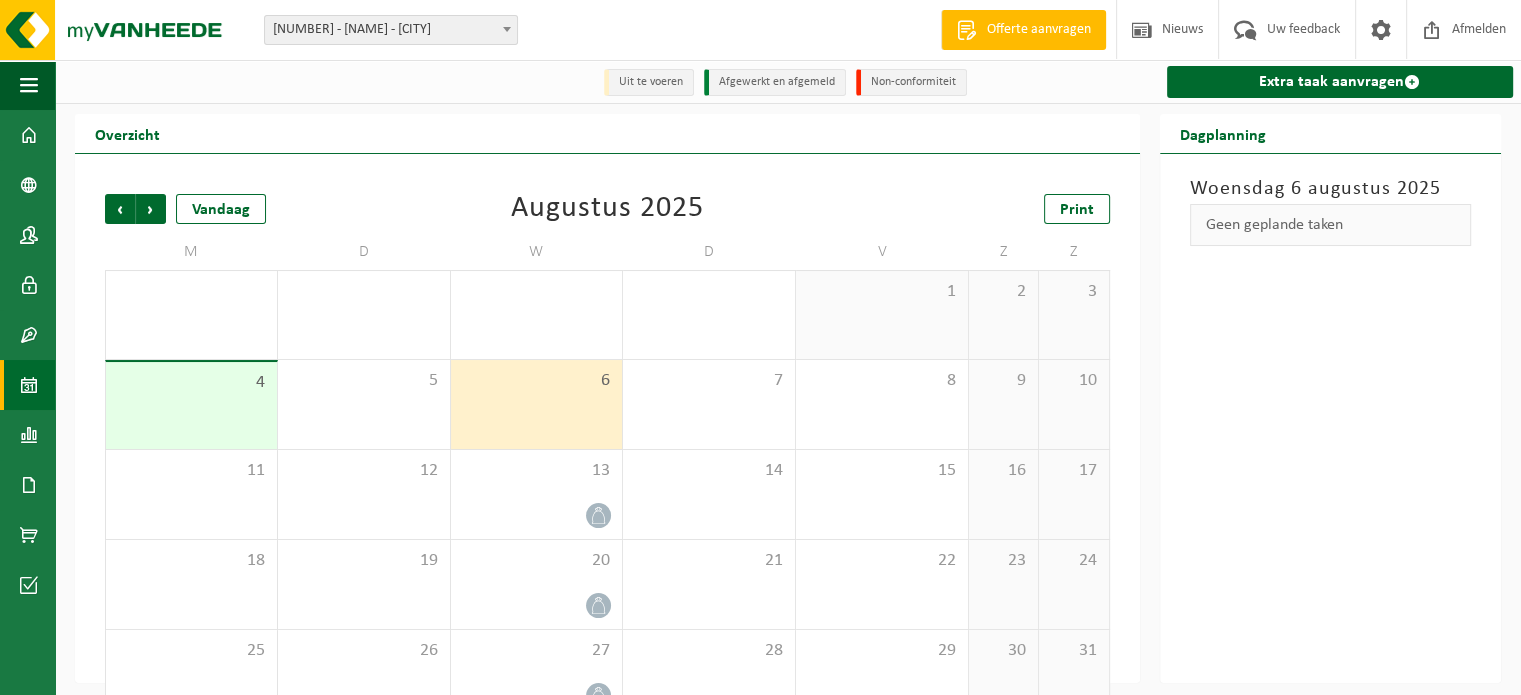 click on "Geen geplande taken" at bounding box center [1331, 225] 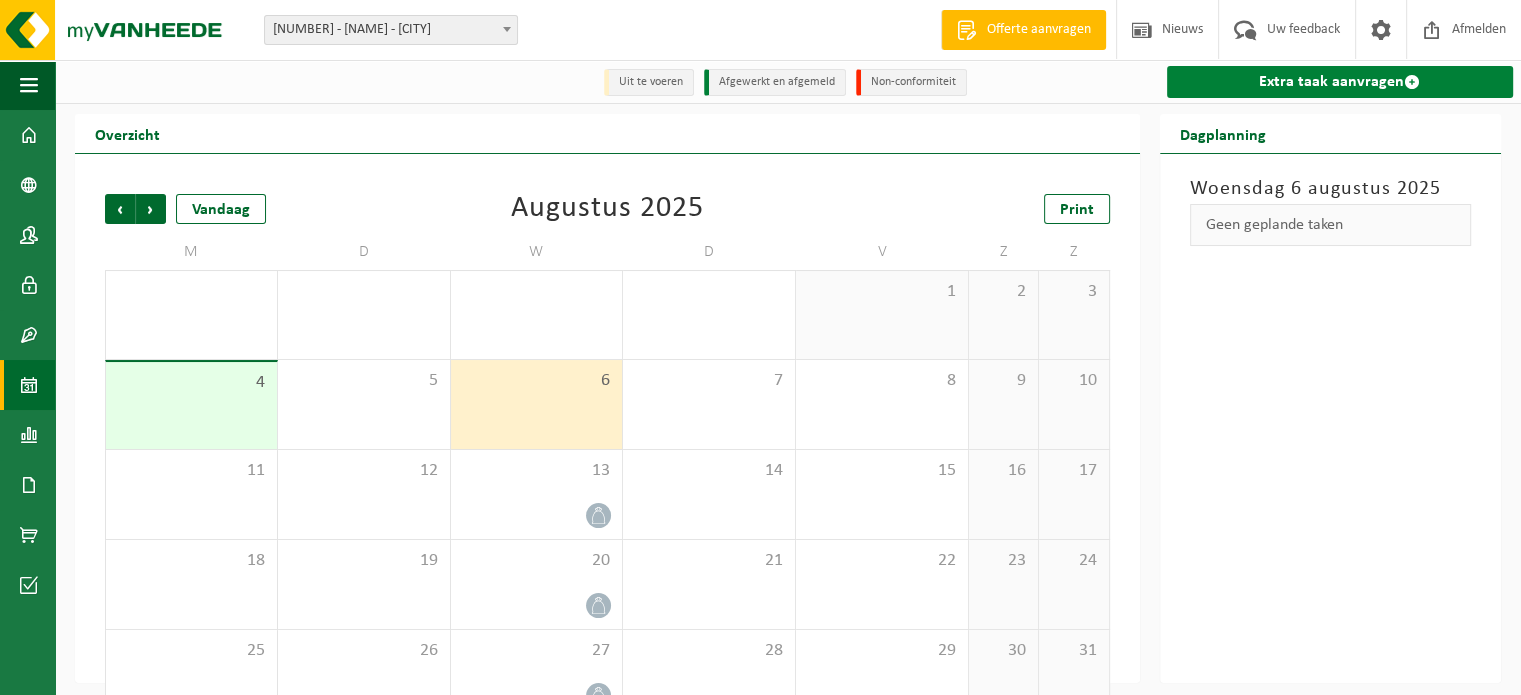 click on "Extra taak aanvragen" at bounding box center [1340, 82] 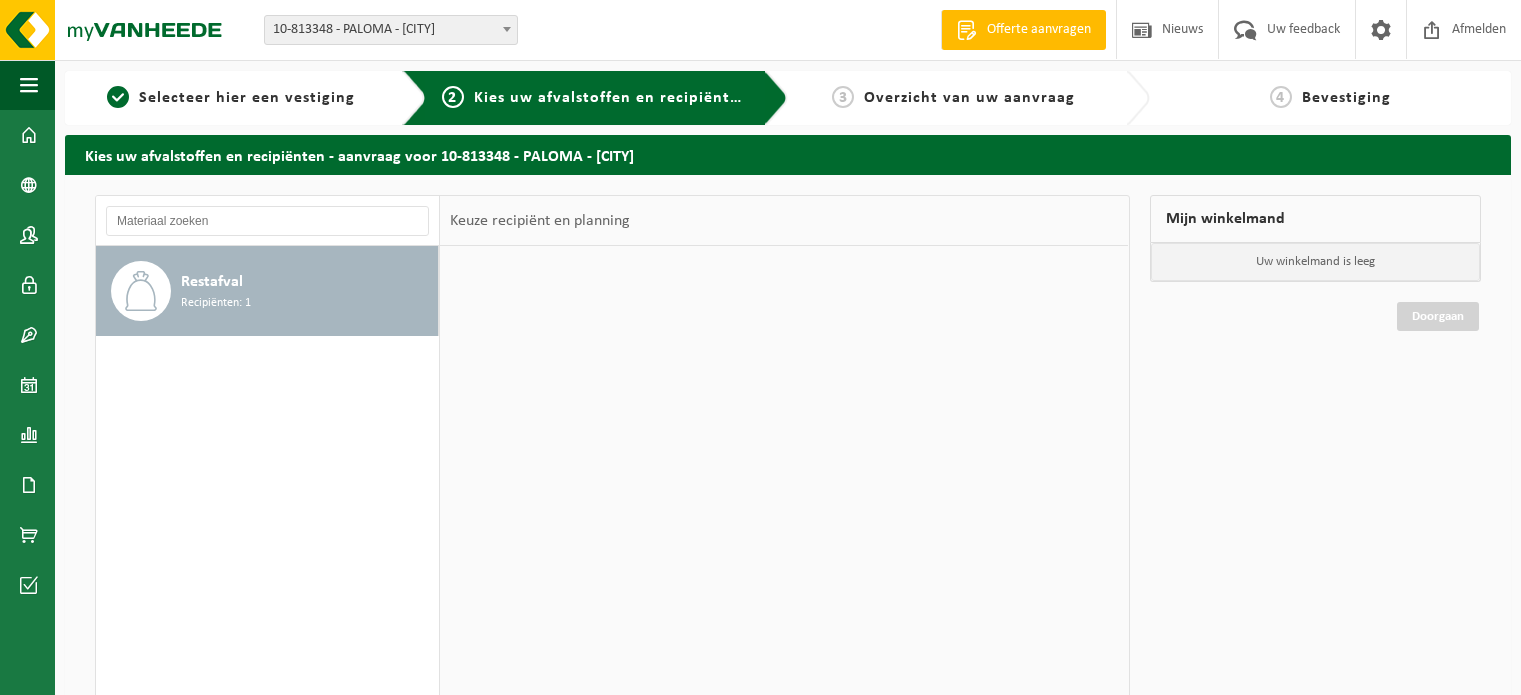 scroll, scrollTop: 0, scrollLeft: 0, axis: both 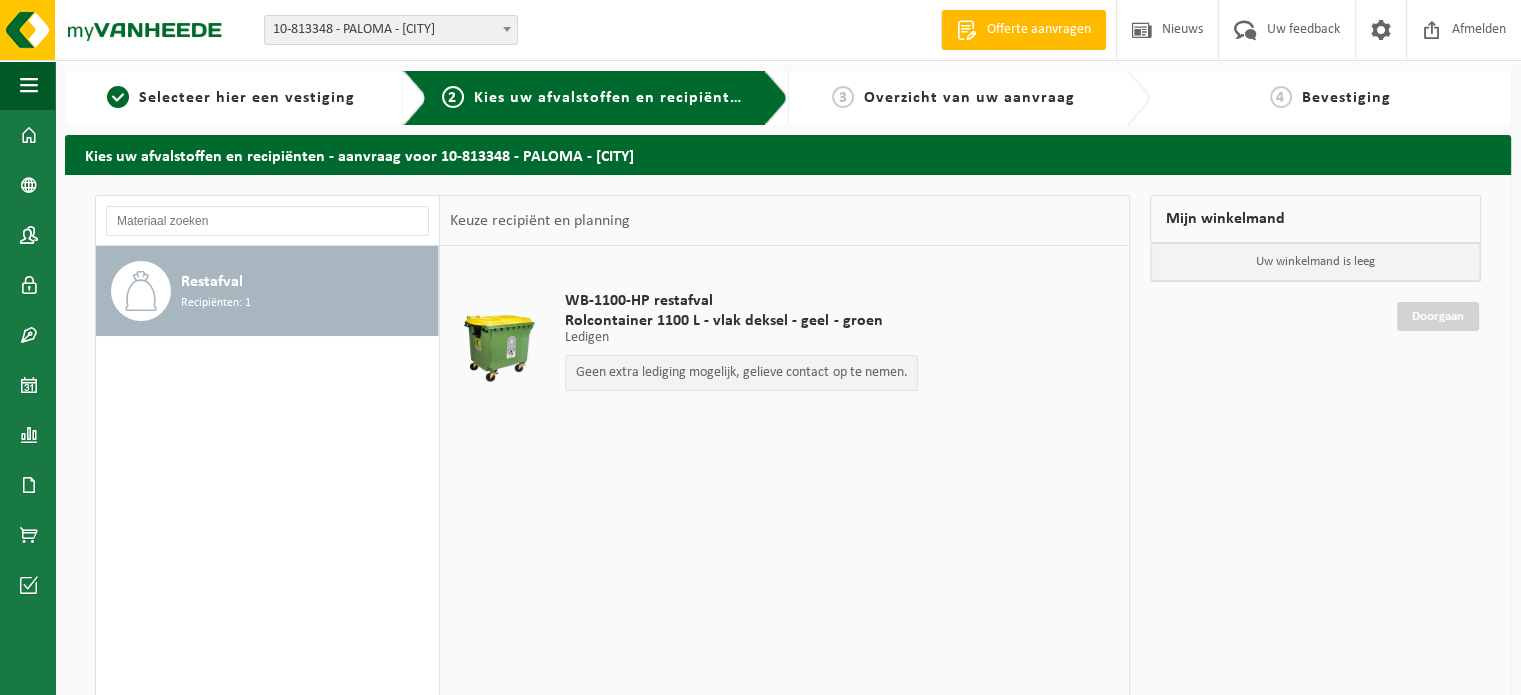 click on "Geen extra lediging mogelijk, gelieve contact op te nemen." at bounding box center (741, 373) 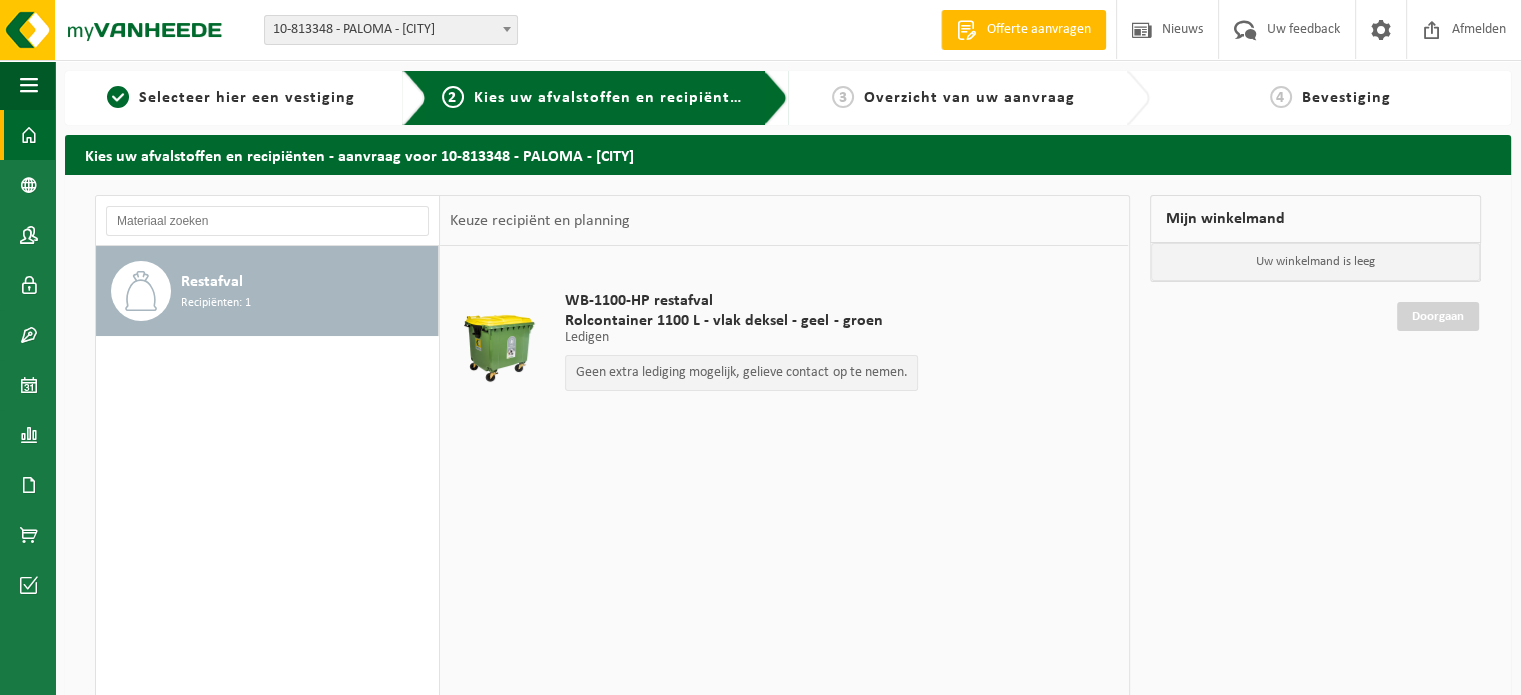 click at bounding box center [29, 135] 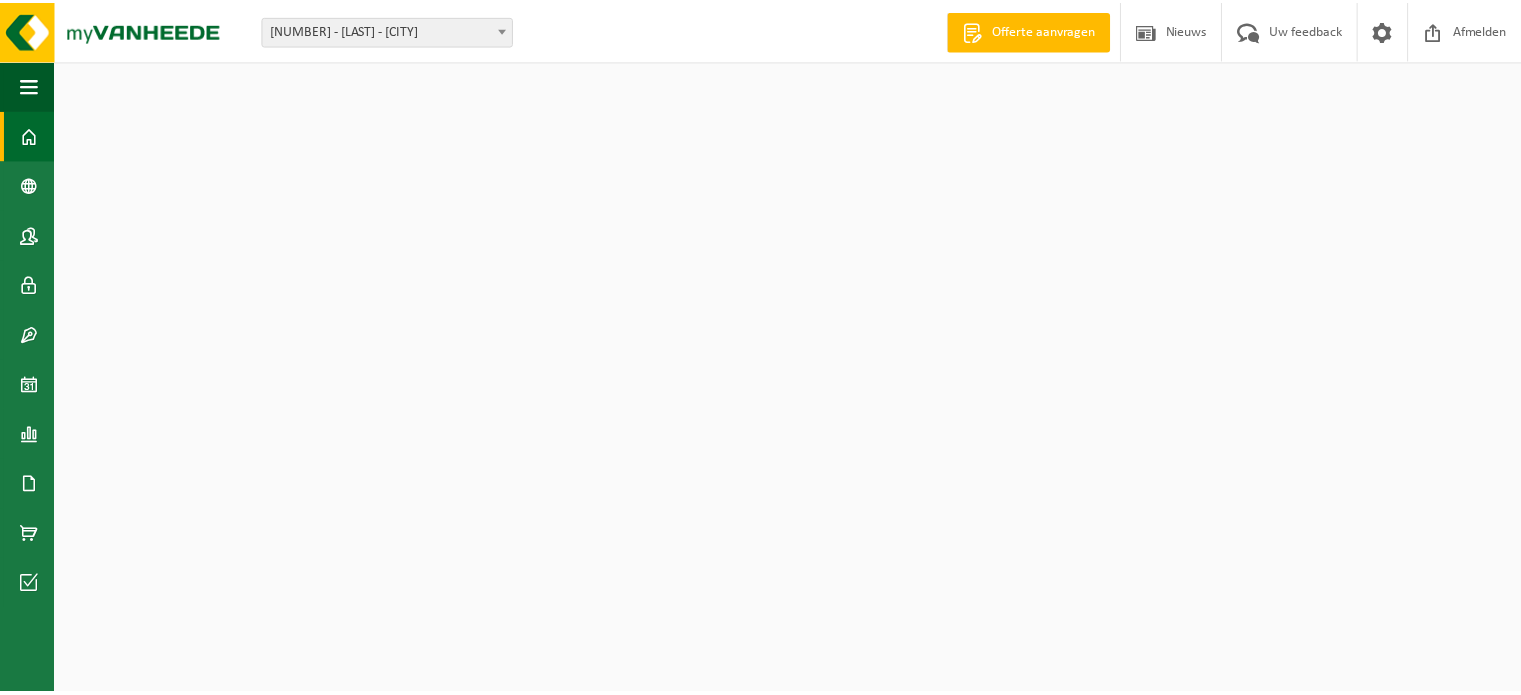 scroll, scrollTop: 0, scrollLeft: 0, axis: both 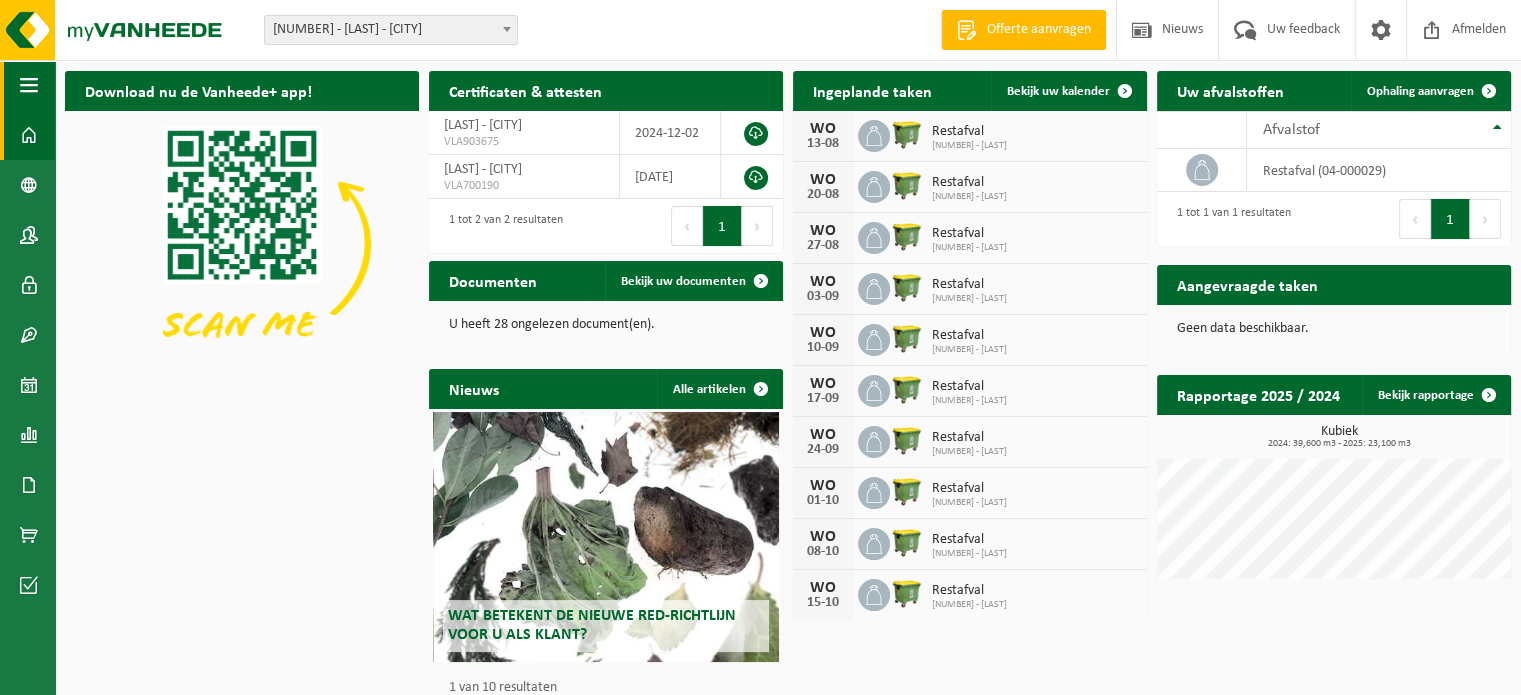click at bounding box center (29, 85) 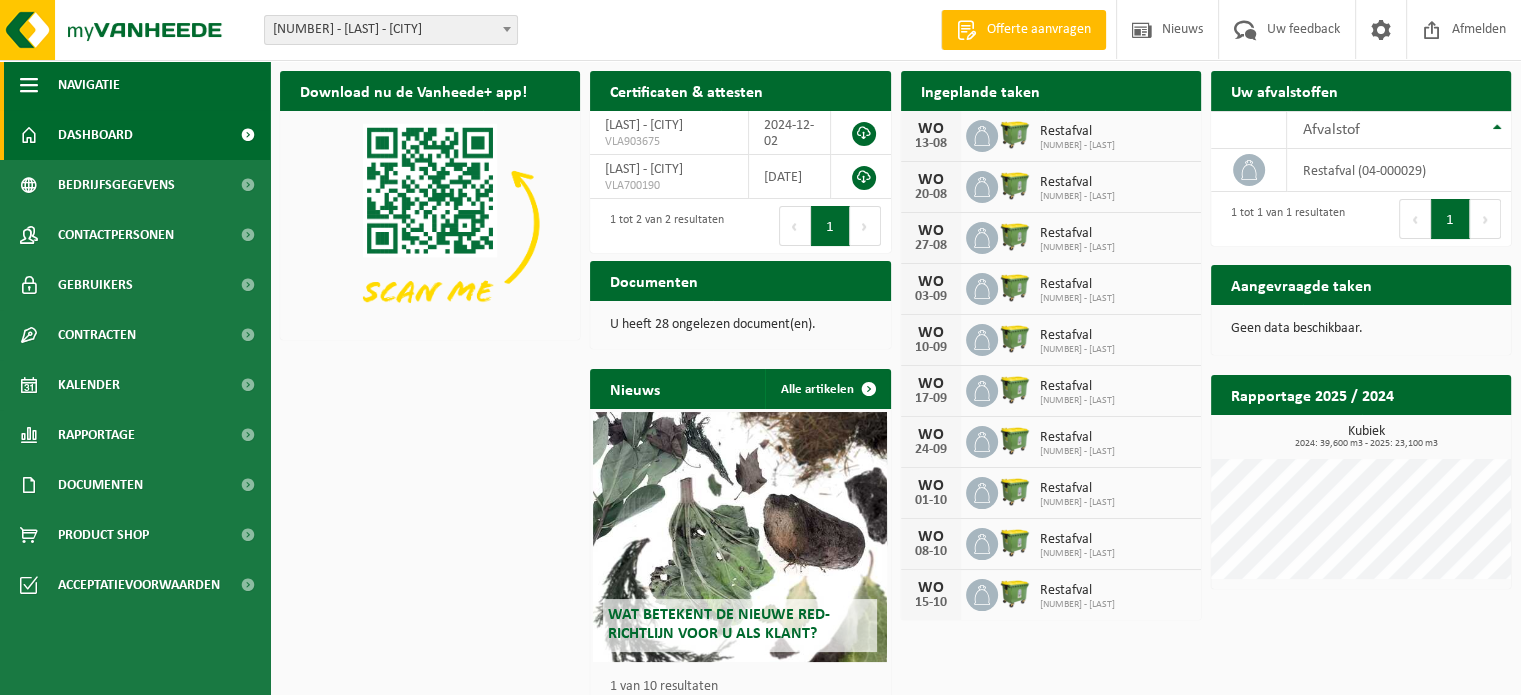 click on "Navigatie" at bounding box center [89, 85] 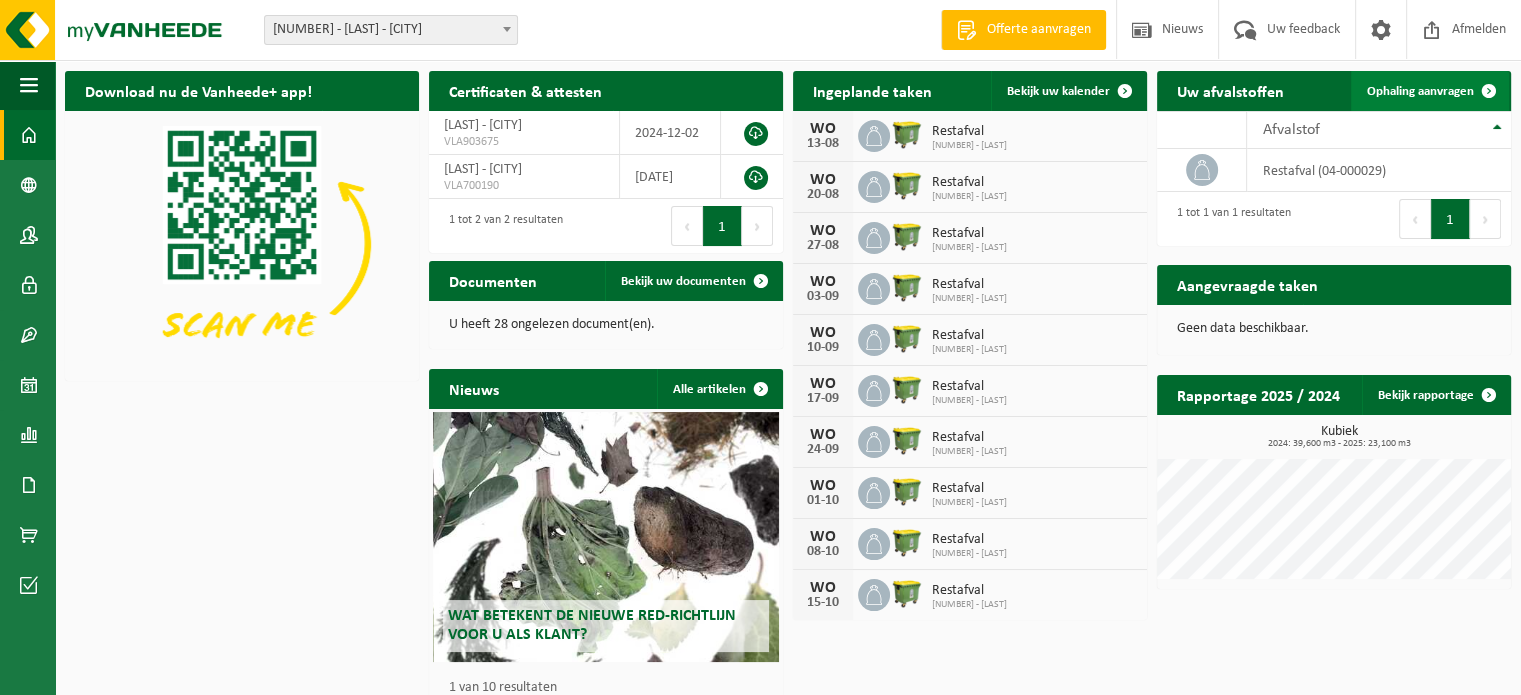 click on "Ophaling aanvragen" at bounding box center [1420, 91] 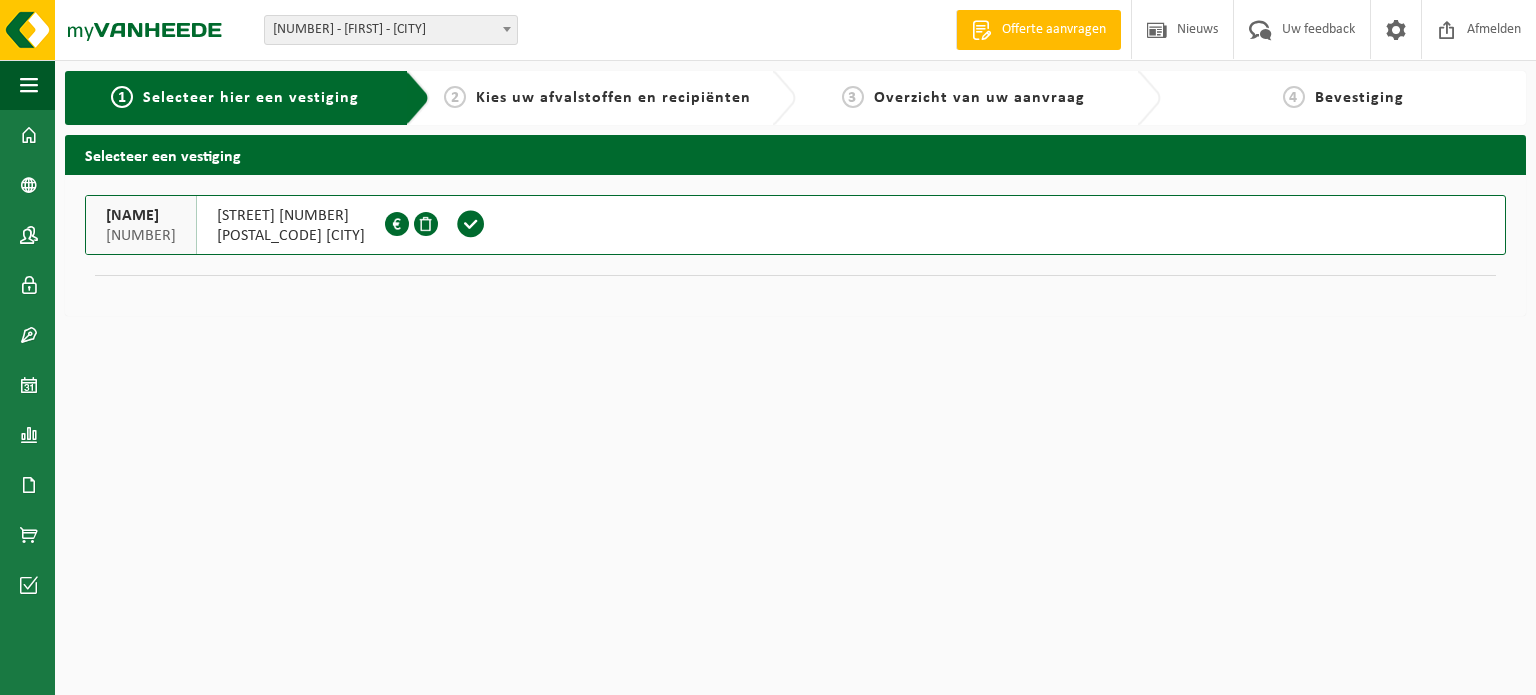 scroll, scrollTop: 0, scrollLeft: 0, axis: both 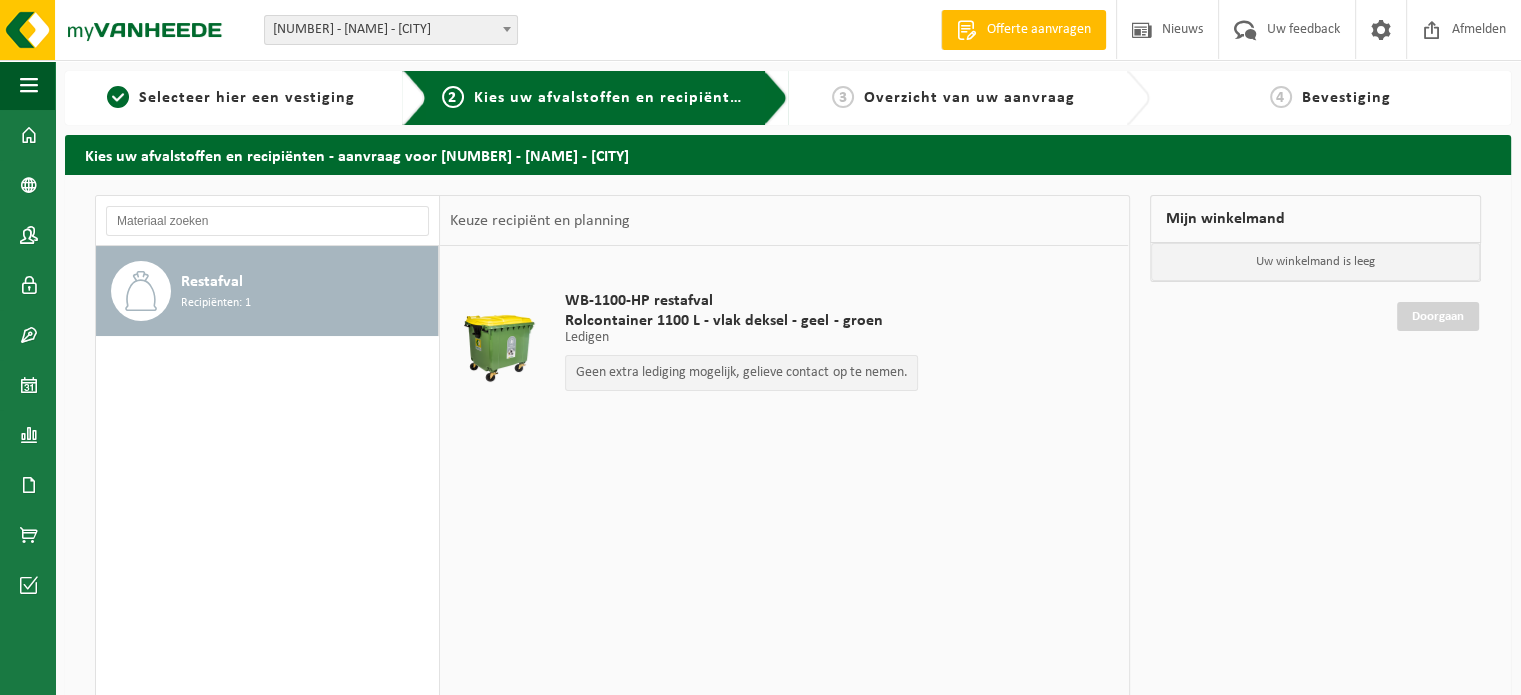 click on "Uw winkelmand is leeg" at bounding box center (1316, 262) 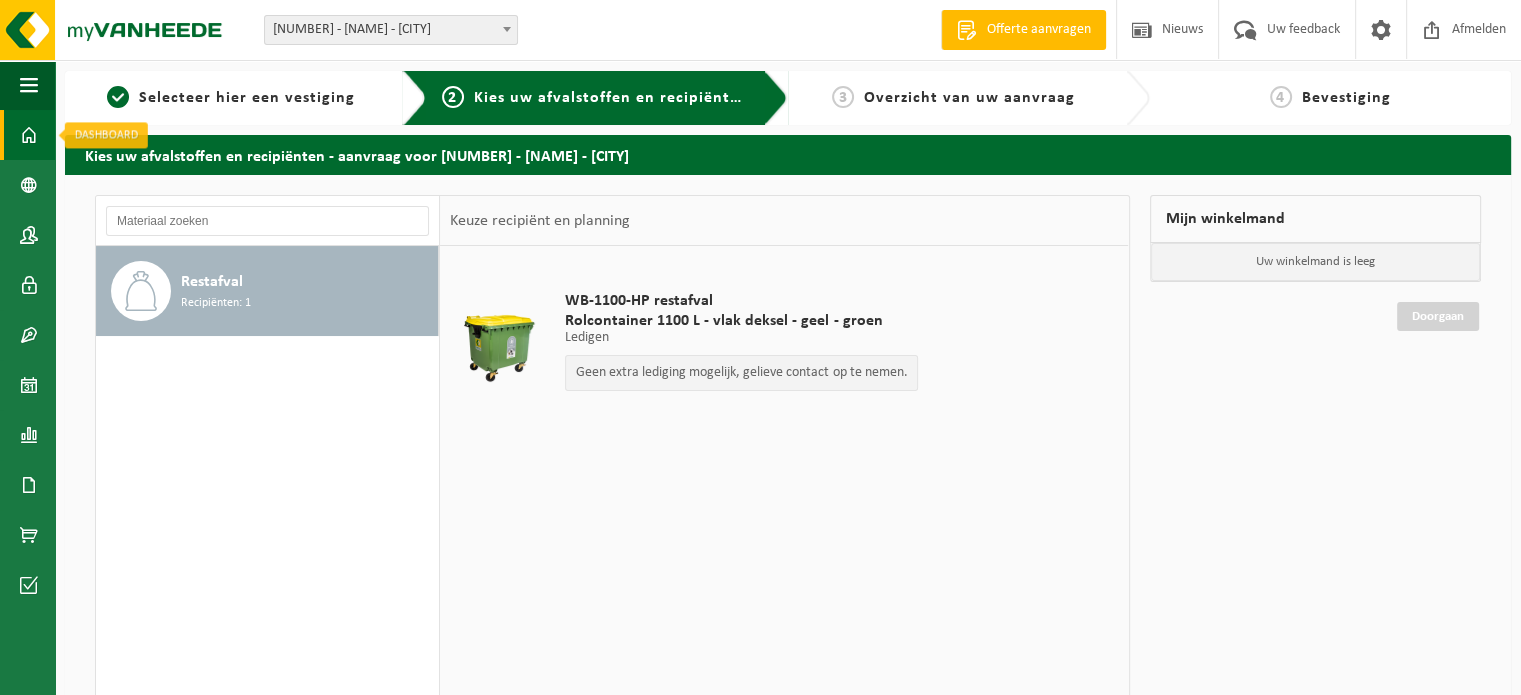 click at bounding box center (29, 135) 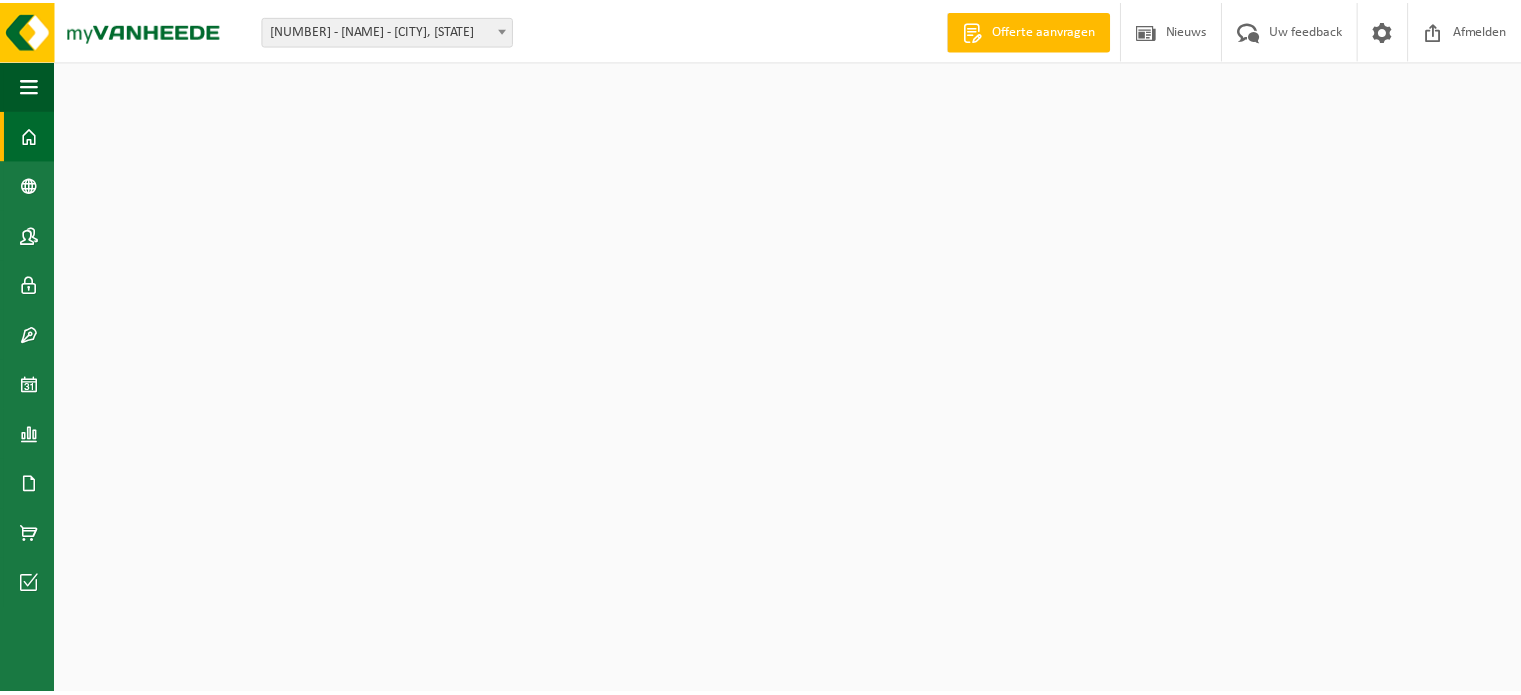 scroll, scrollTop: 0, scrollLeft: 0, axis: both 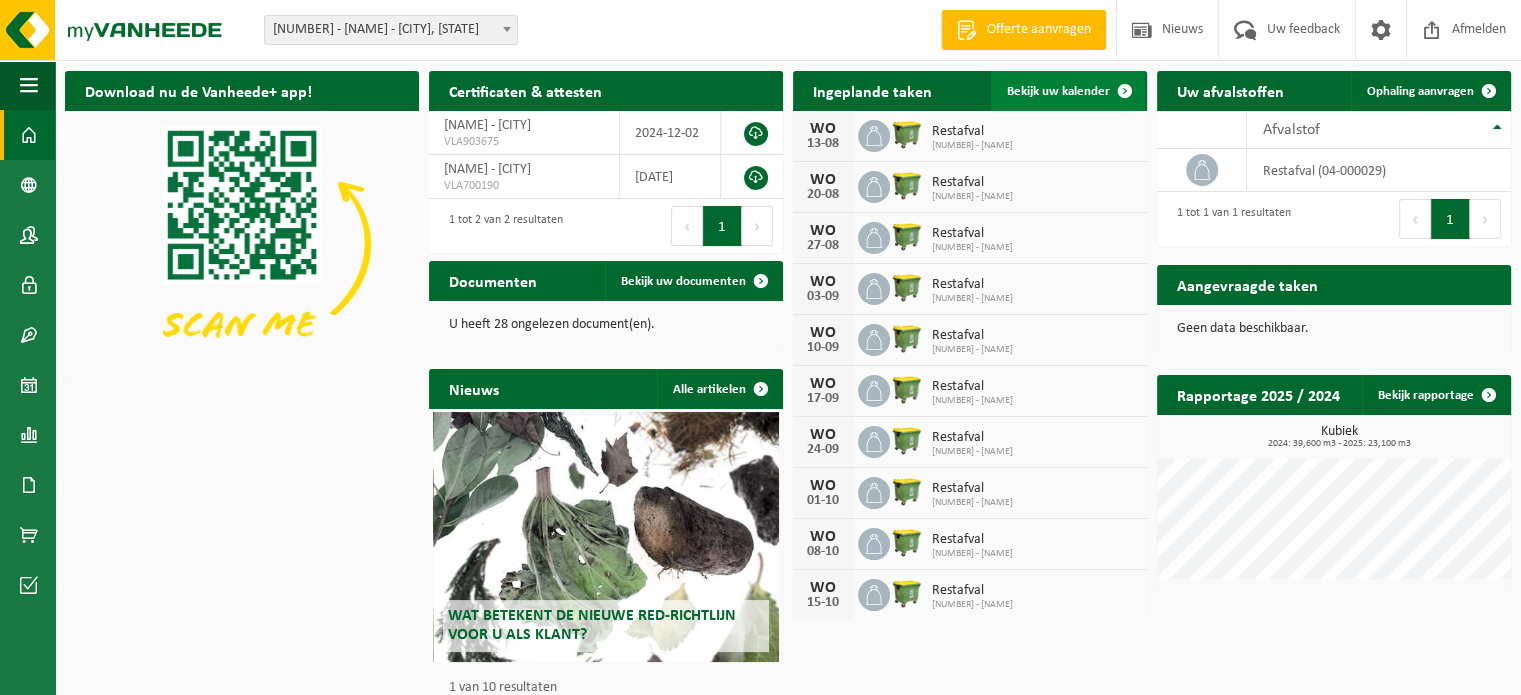 click on "Bekijk uw kalender" at bounding box center (1068, 91) 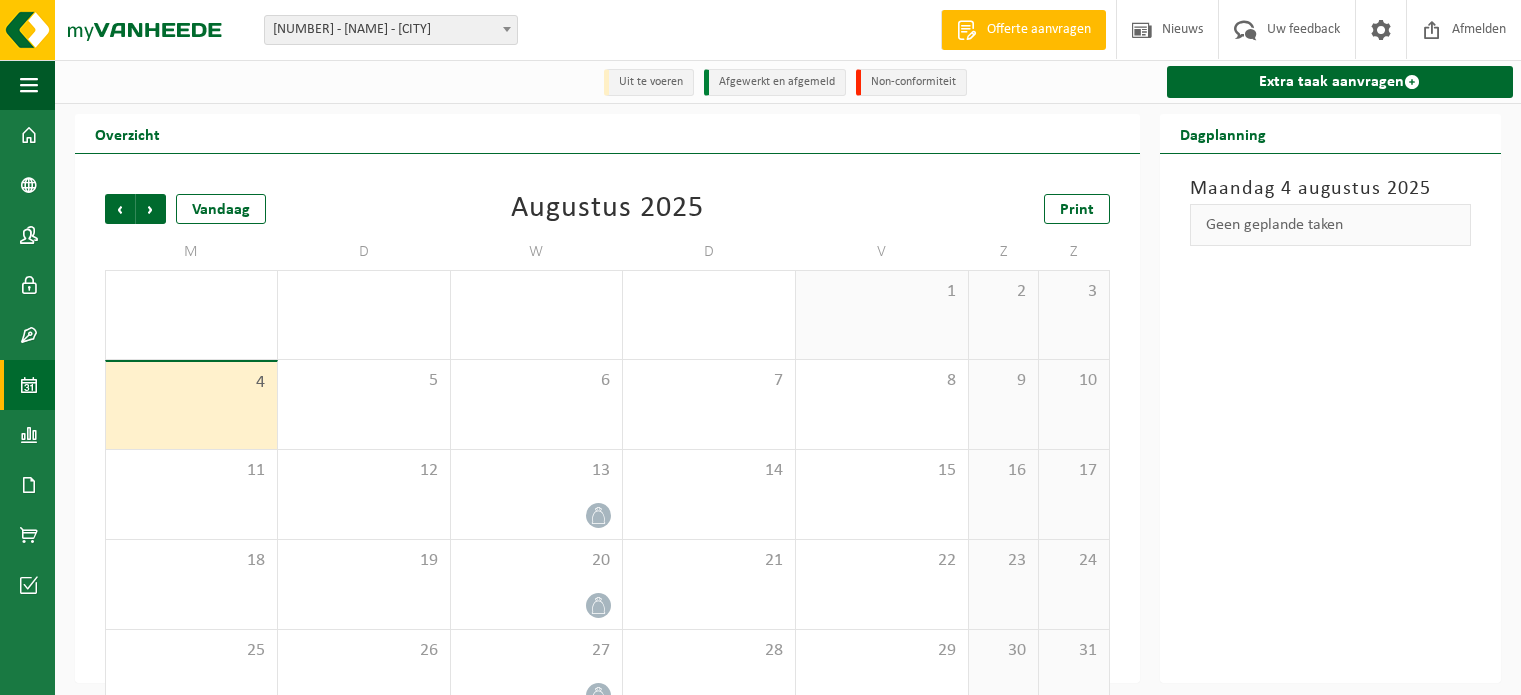 scroll, scrollTop: 0, scrollLeft: 0, axis: both 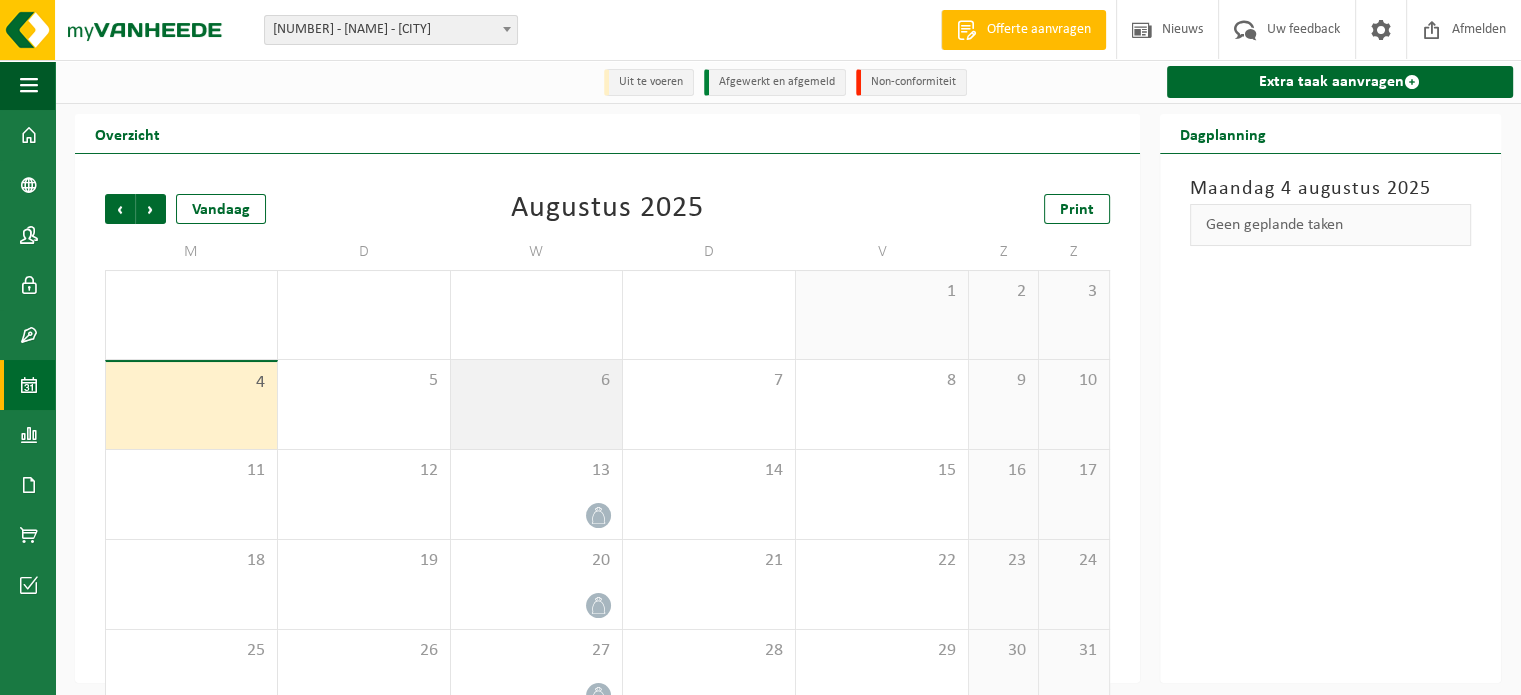 click on "6" at bounding box center [537, 381] 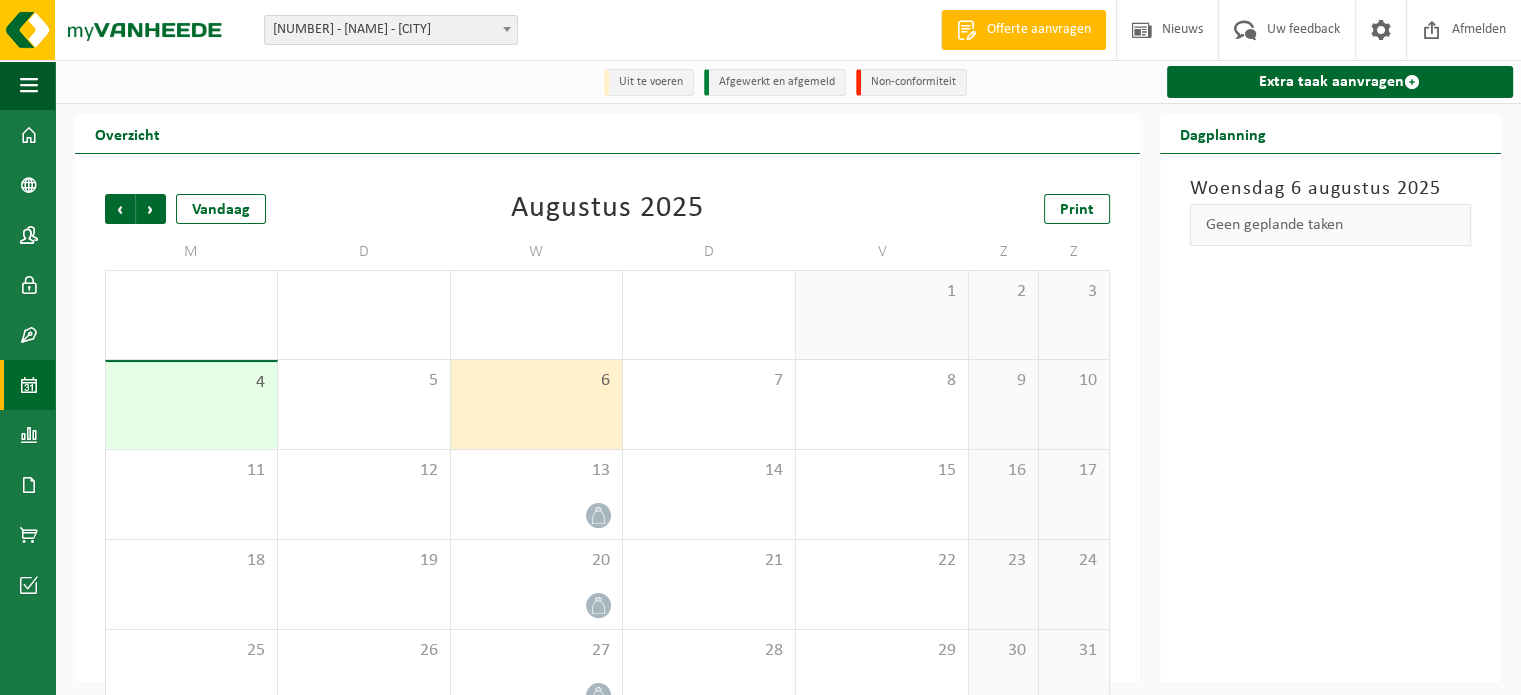 click on "Geen geplande taken" at bounding box center (1331, 225) 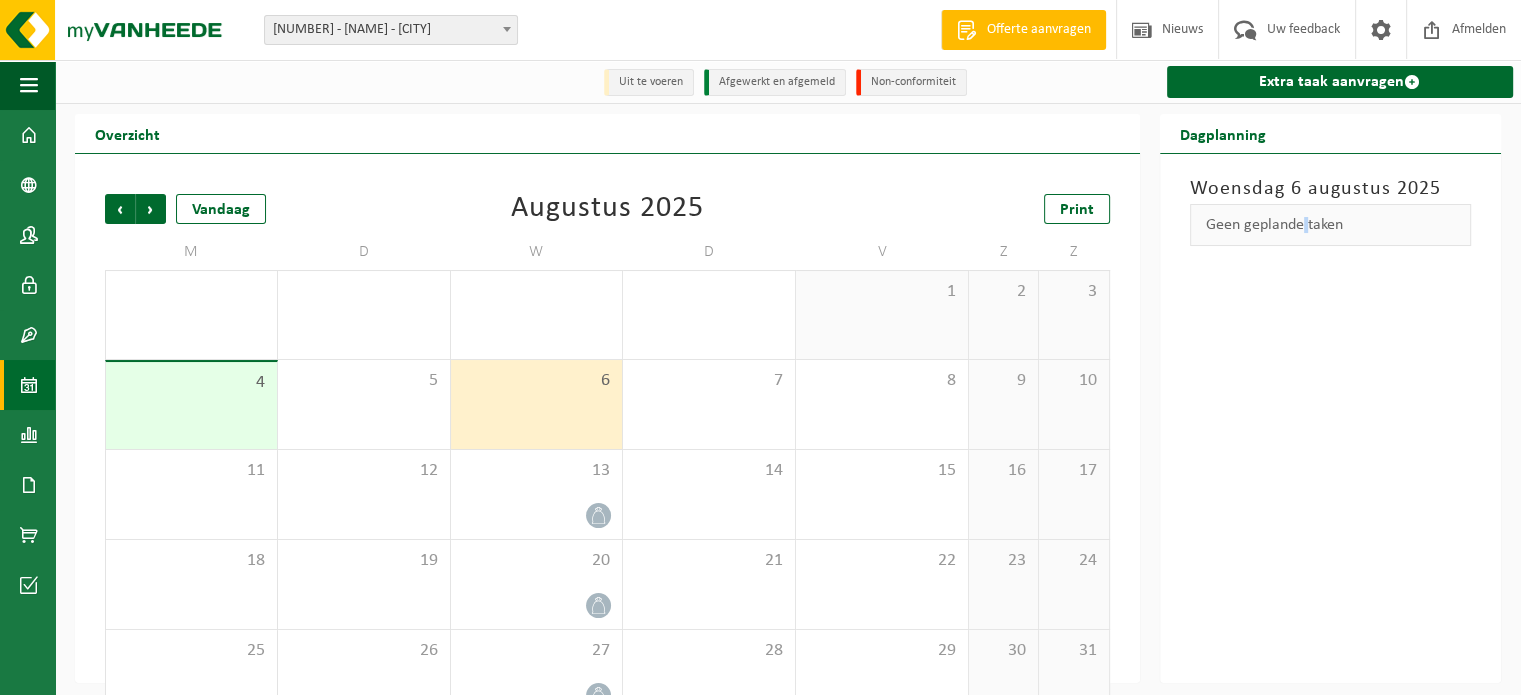 click on "Geen geplande taken" at bounding box center [1331, 225] 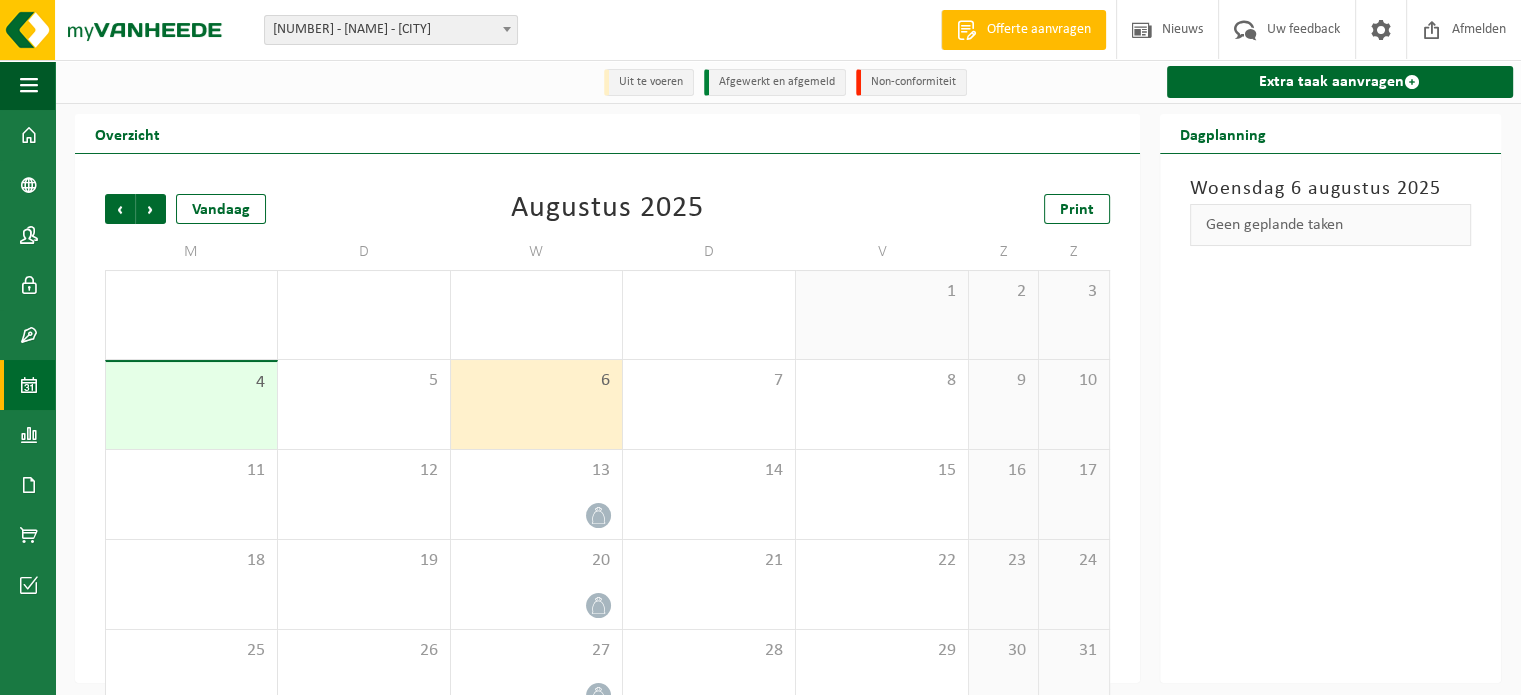 click on "Afgewerkt en afgemeld" at bounding box center (775, 82) 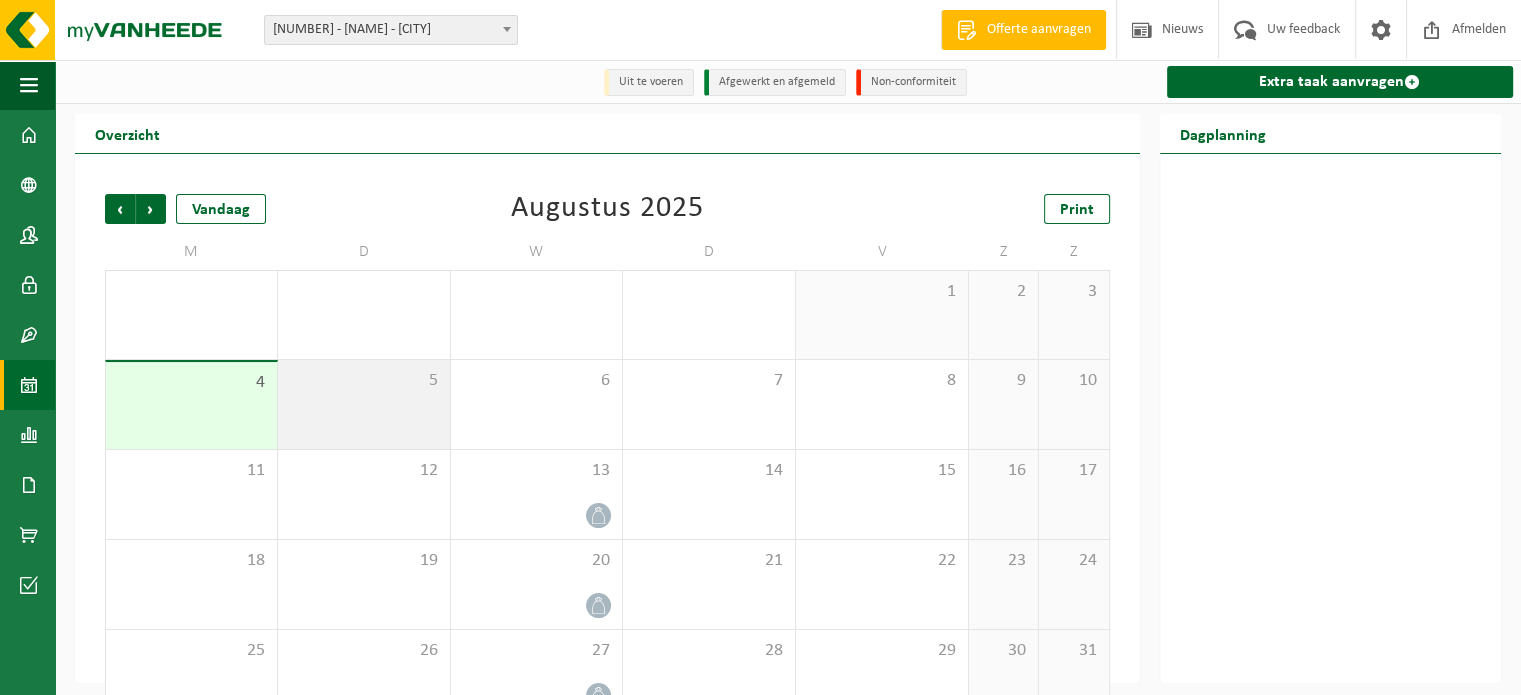 click on "5" at bounding box center (364, 404) 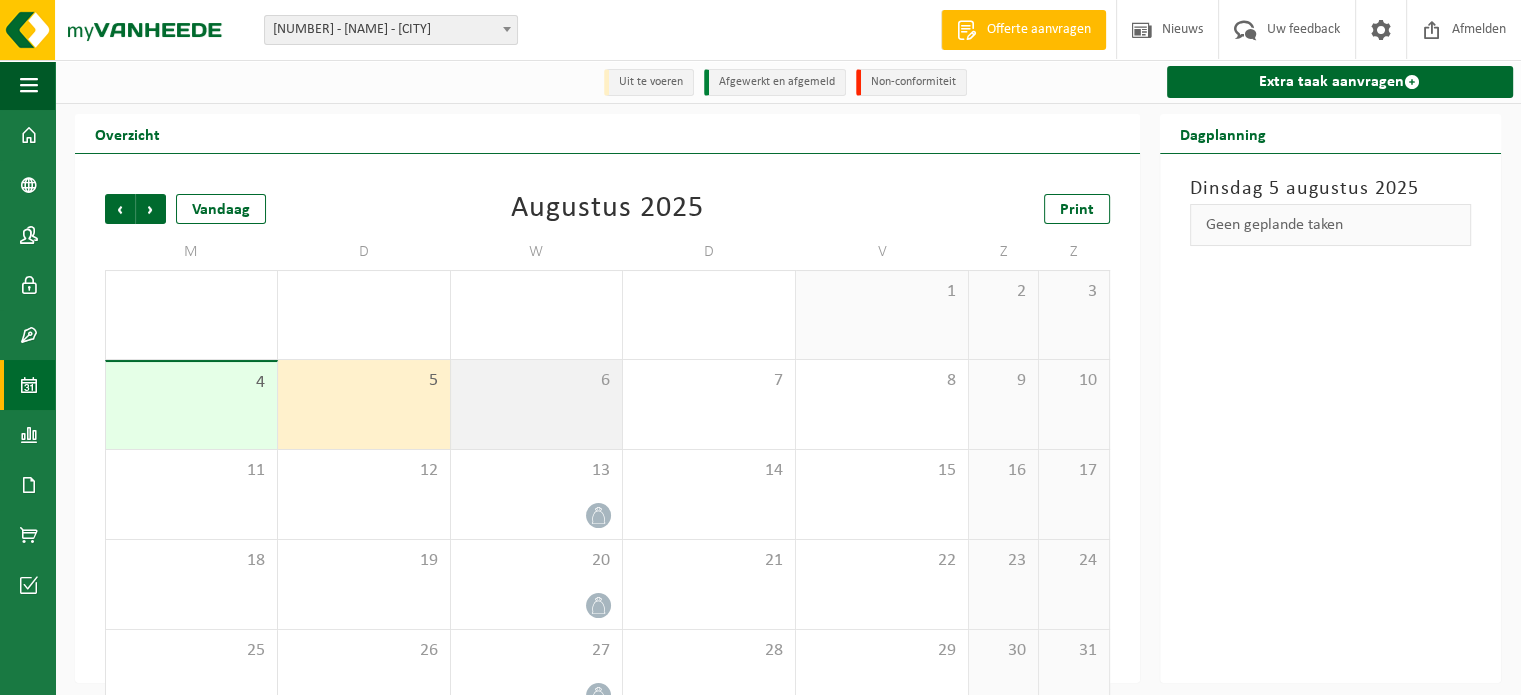 click on "6" at bounding box center (537, 404) 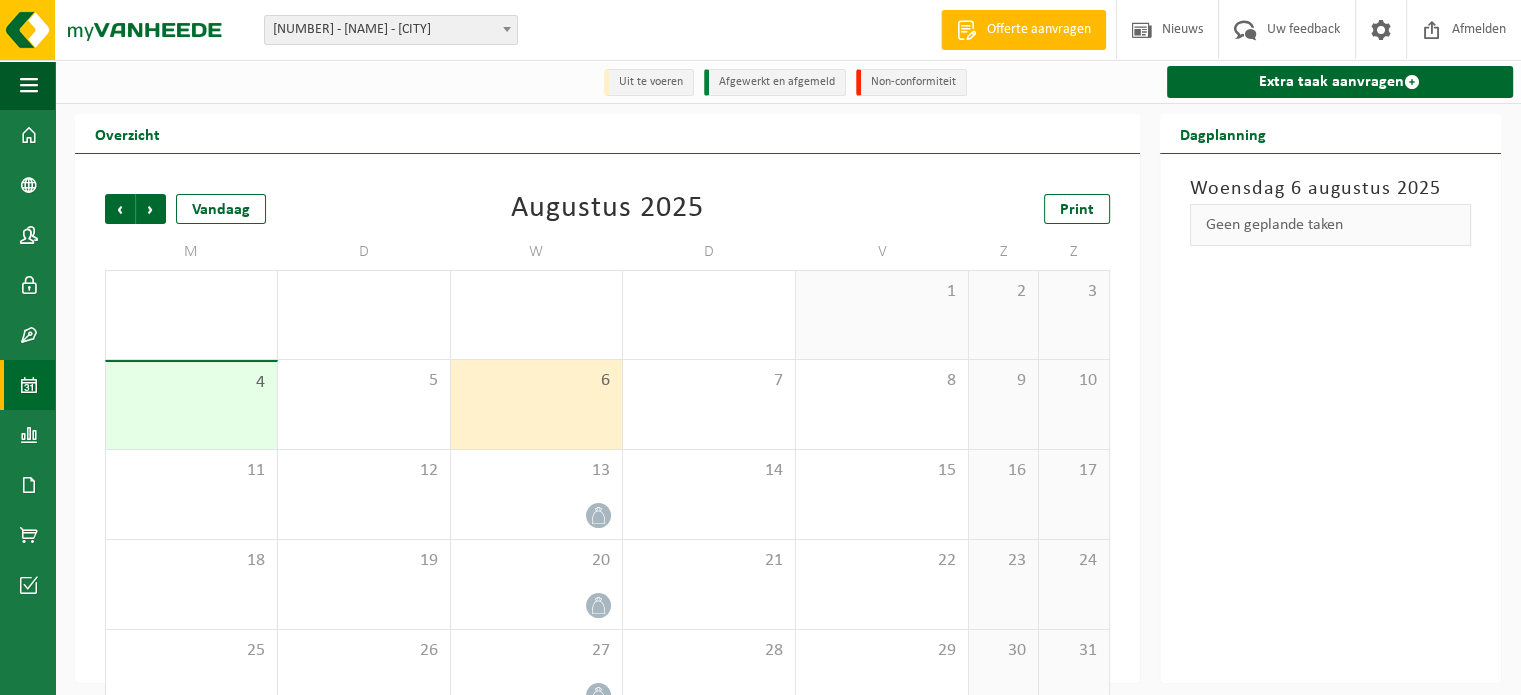 click on "Geen geplande taken" at bounding box center (1331, 225) 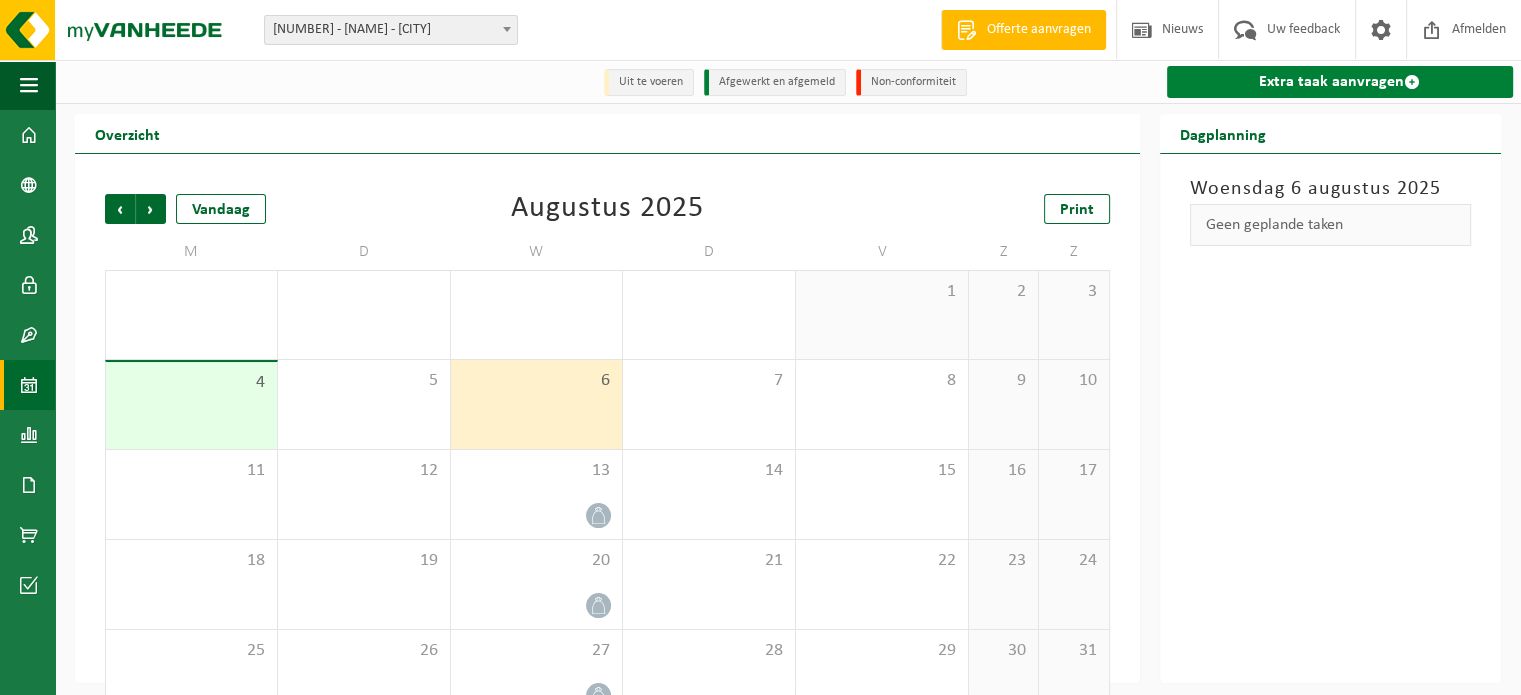 click on "Extra taak aanvragen" at bounding box center [1340, 82] 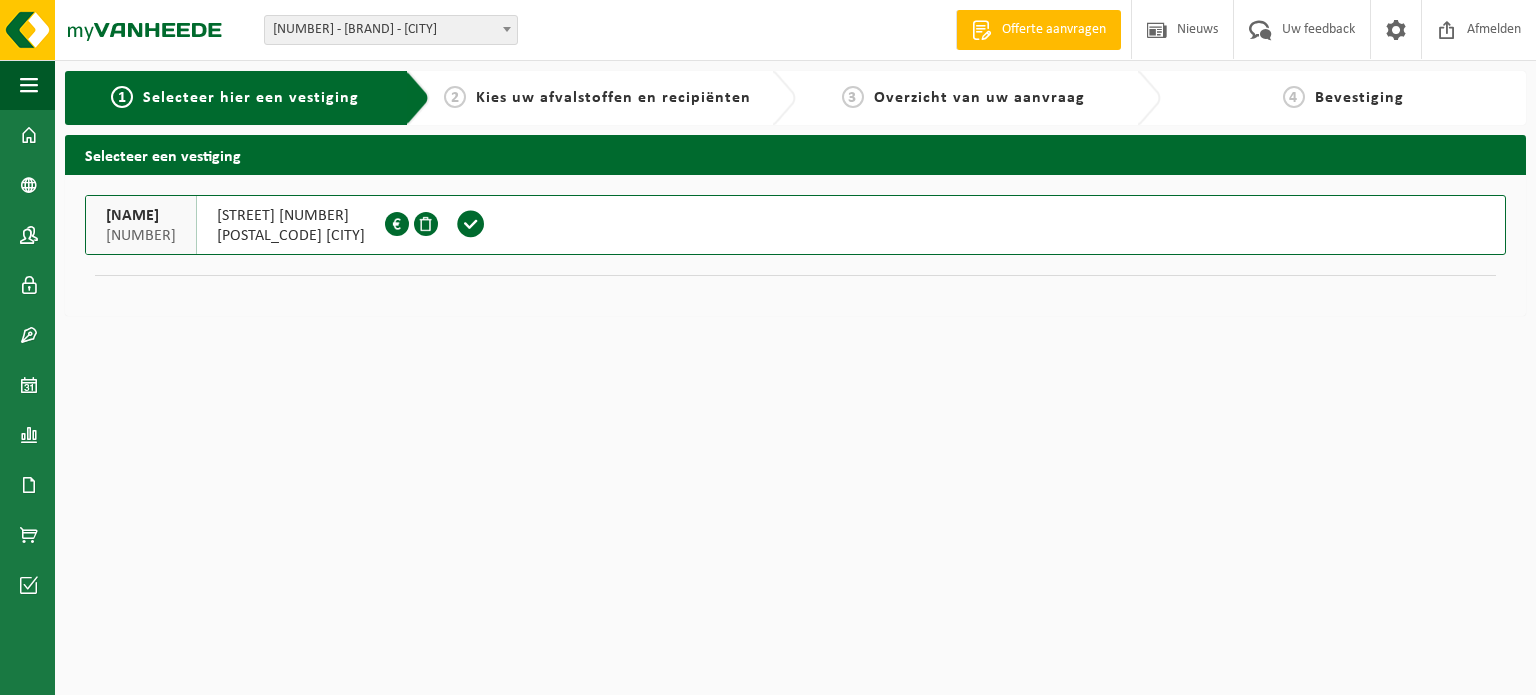 scroll, scrollTop: 0, scrollLeft: 0, axis: both 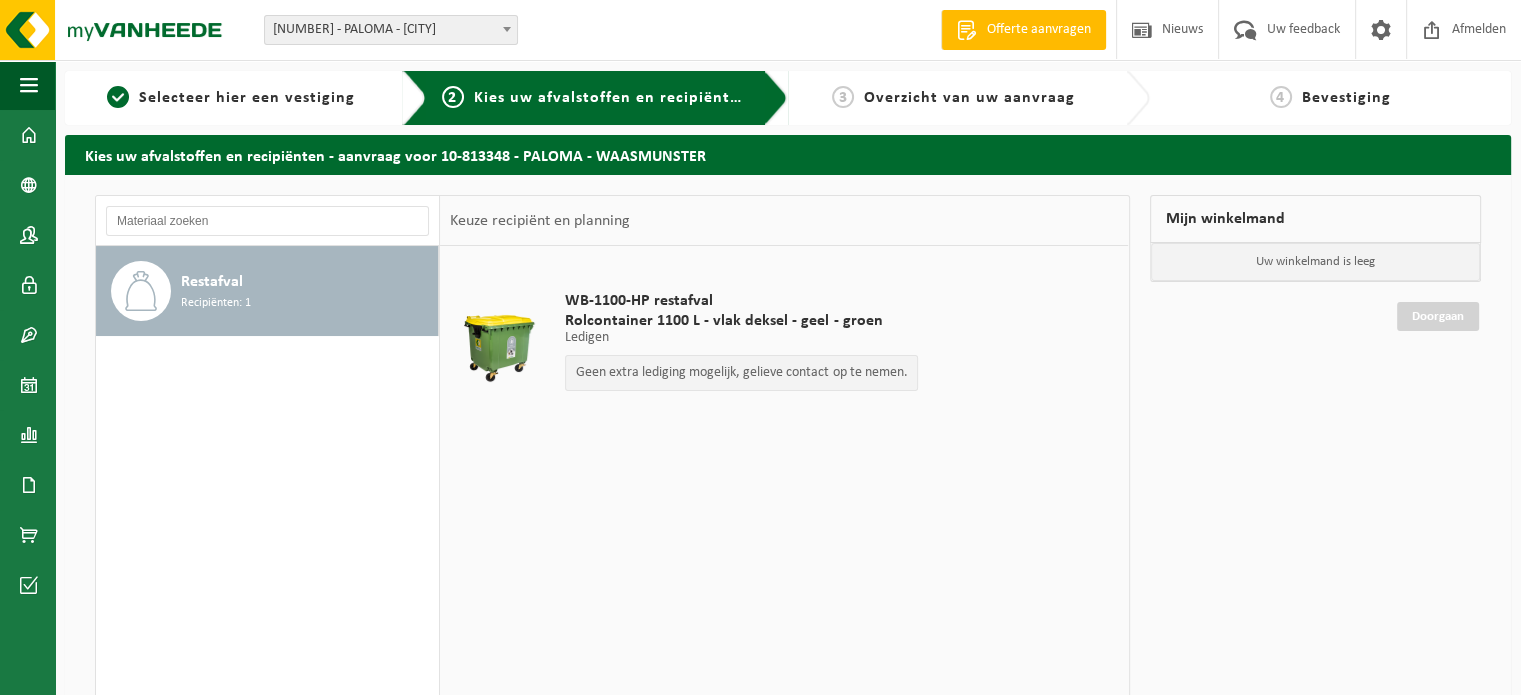 click on "Restafval" at bounding box center (212, 282) 